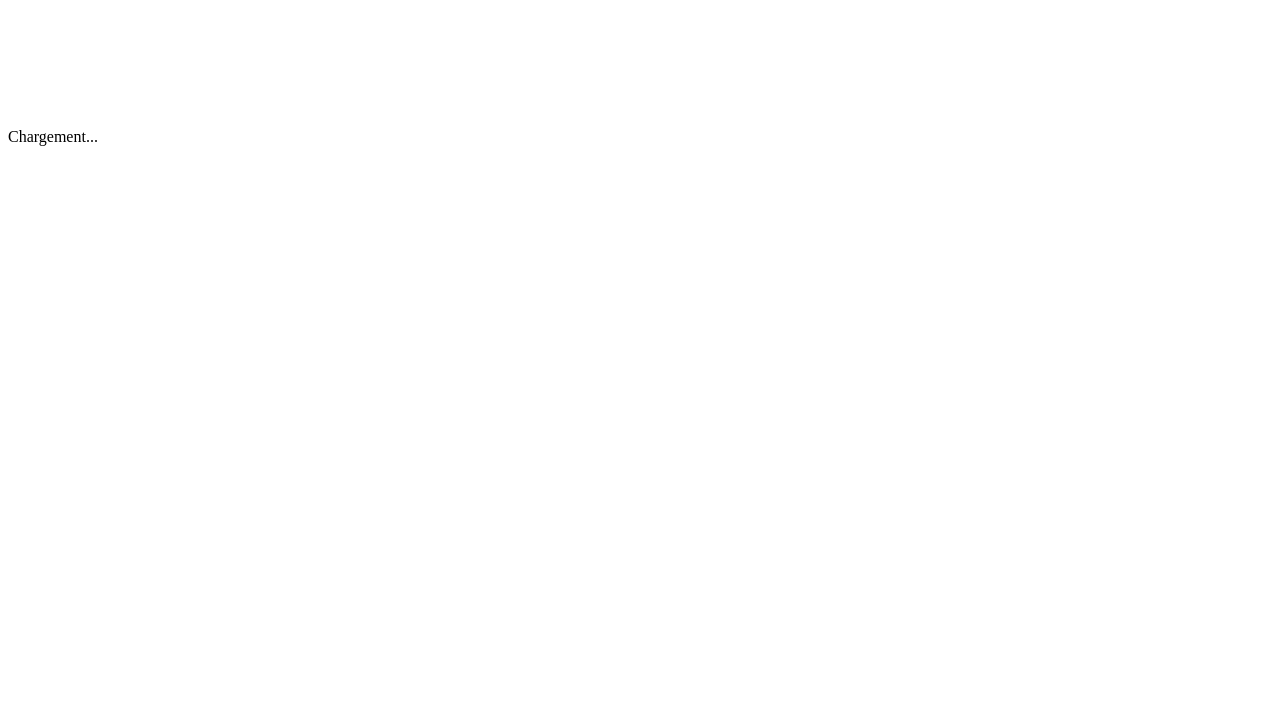 scroll, scrollTop: 0, scrollLeft: 0, axis: both 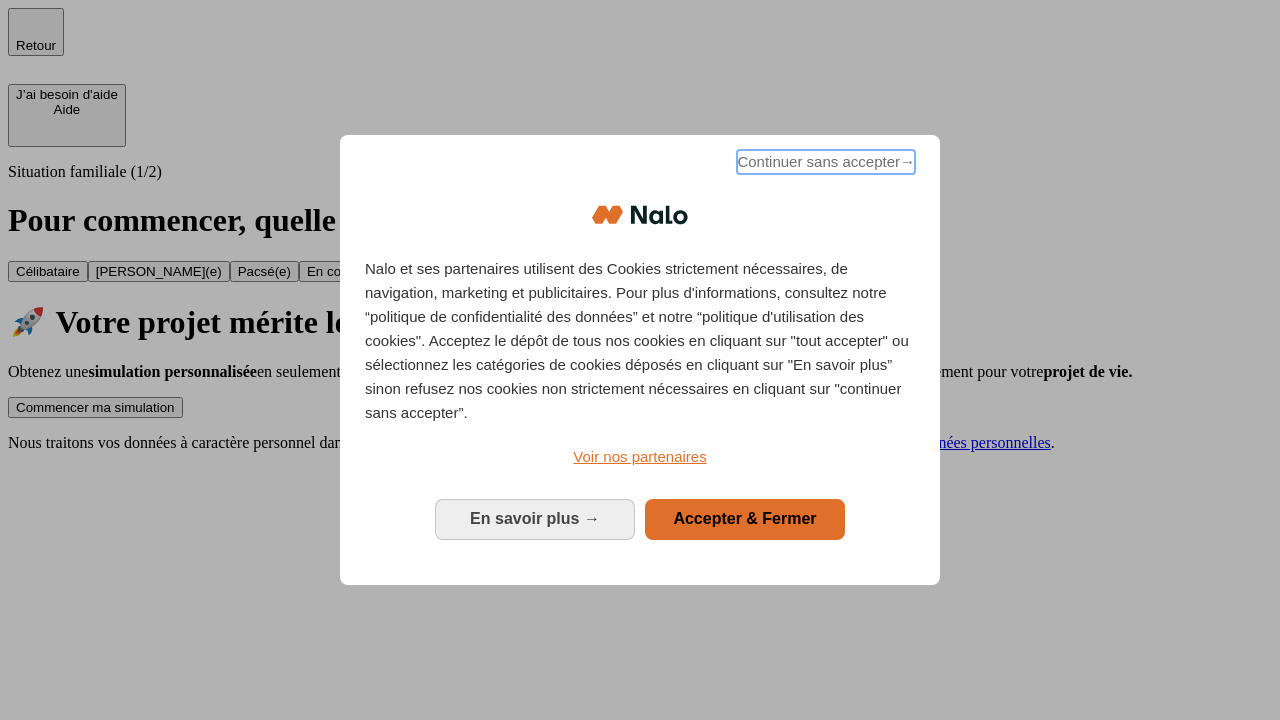 click on "Continuer sans accepter  →" at bounding box center (826, 162) 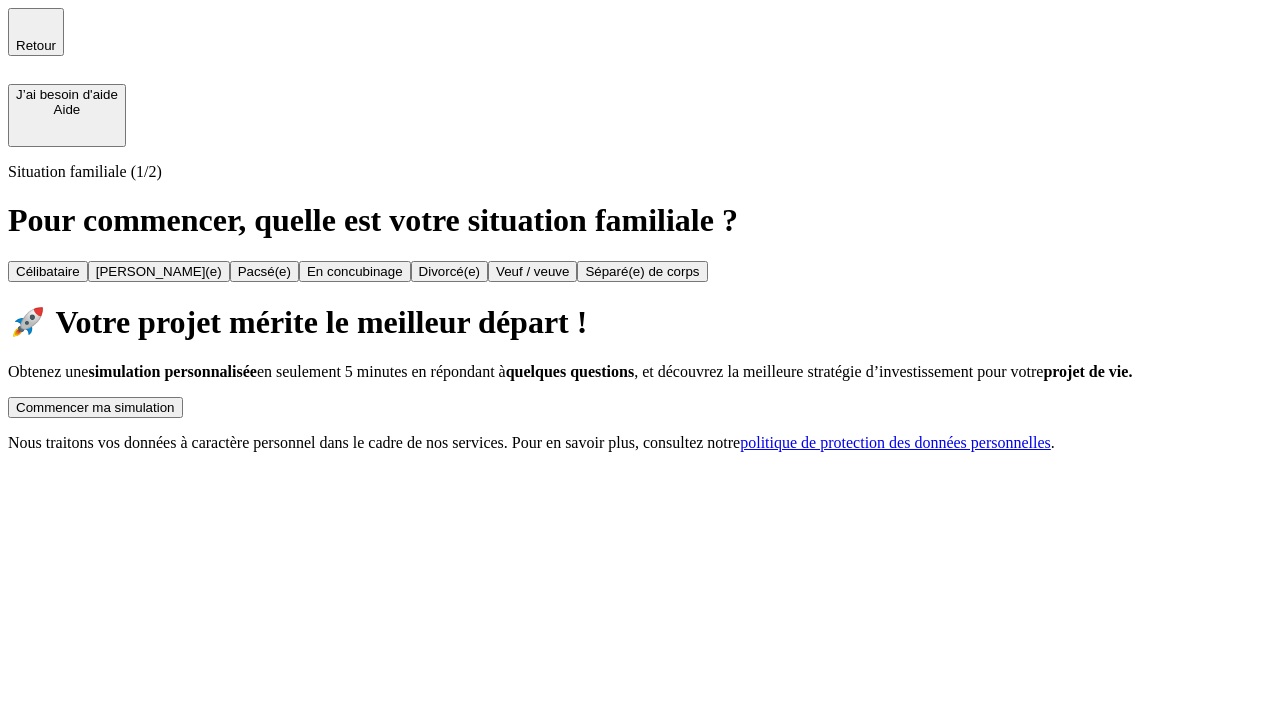 click on "Commencer ma simulation" at bounding box center [95, 407] 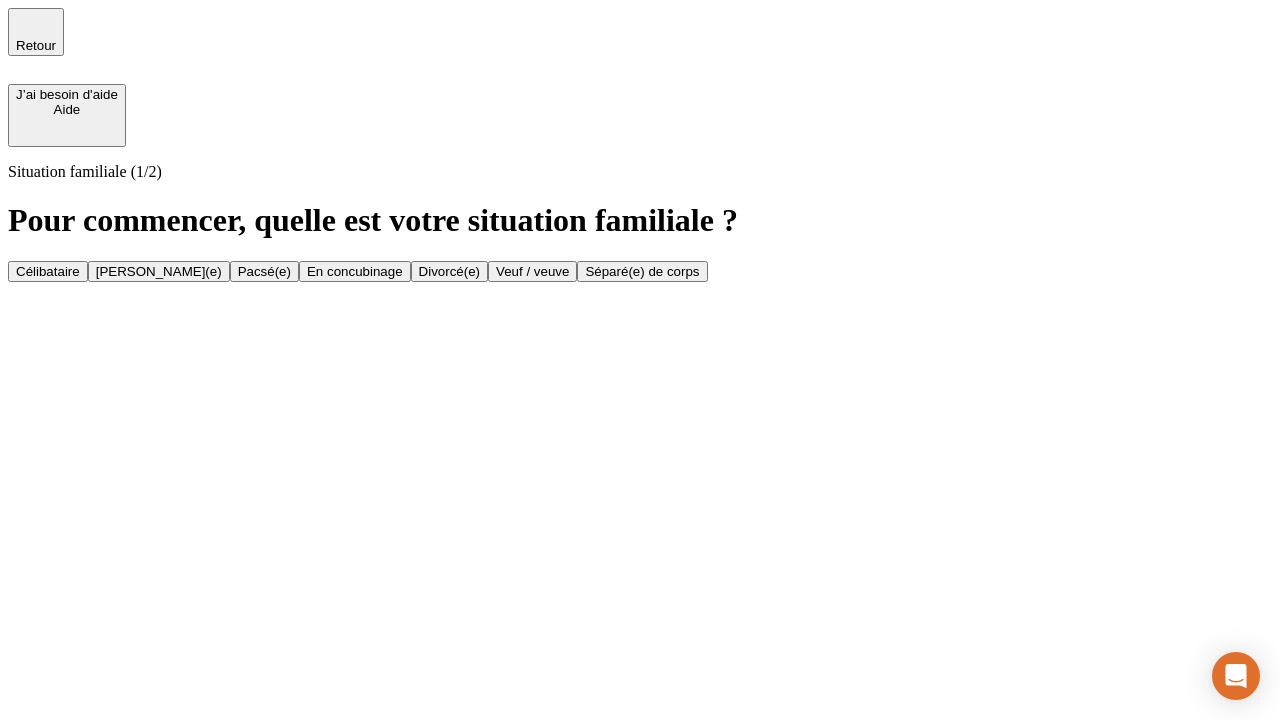 click on "Veuf / veuve" at bounding box center [532, 271] 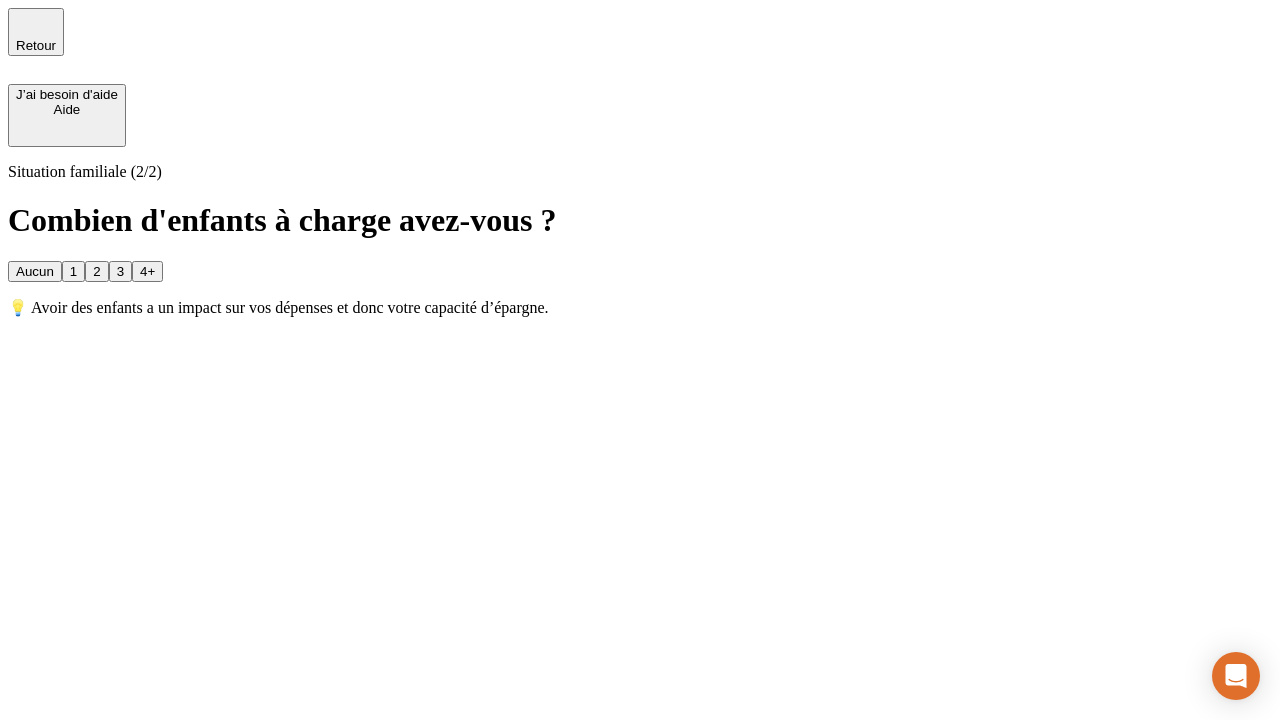 click on "1" at bounding box center [73, 271] 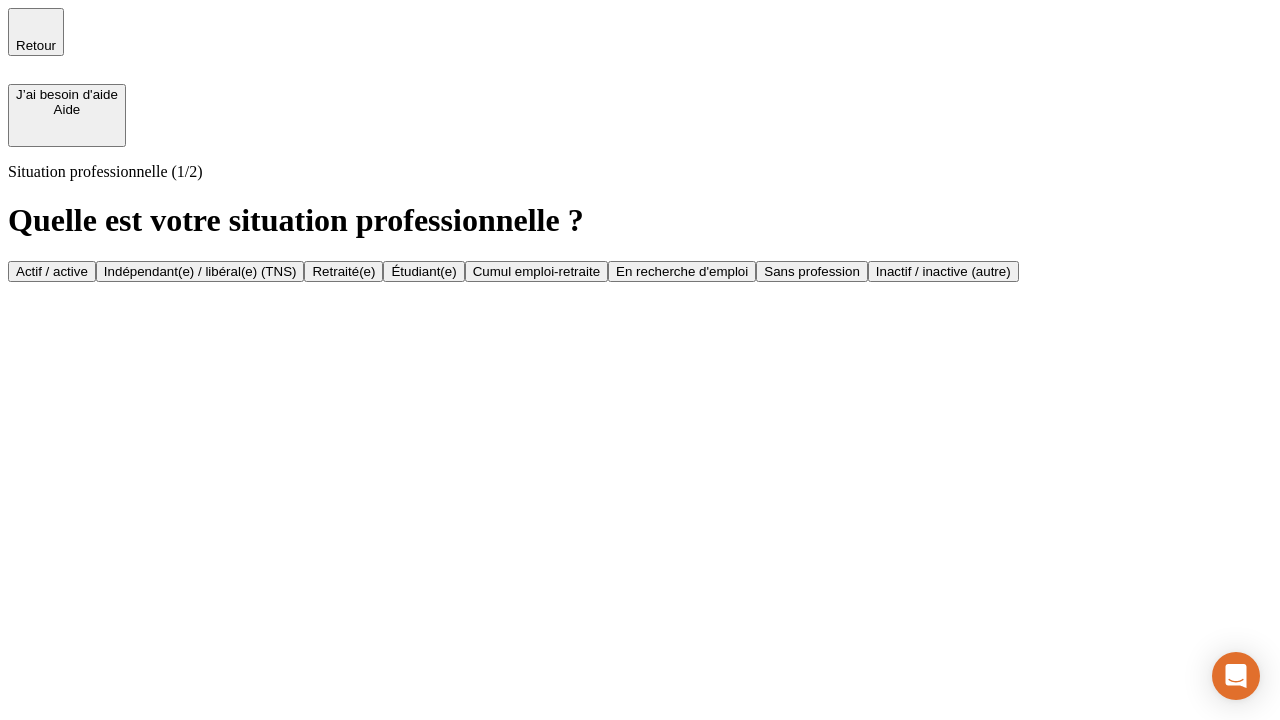 click on "Retraité(e)" at bounding box center [343, 271] 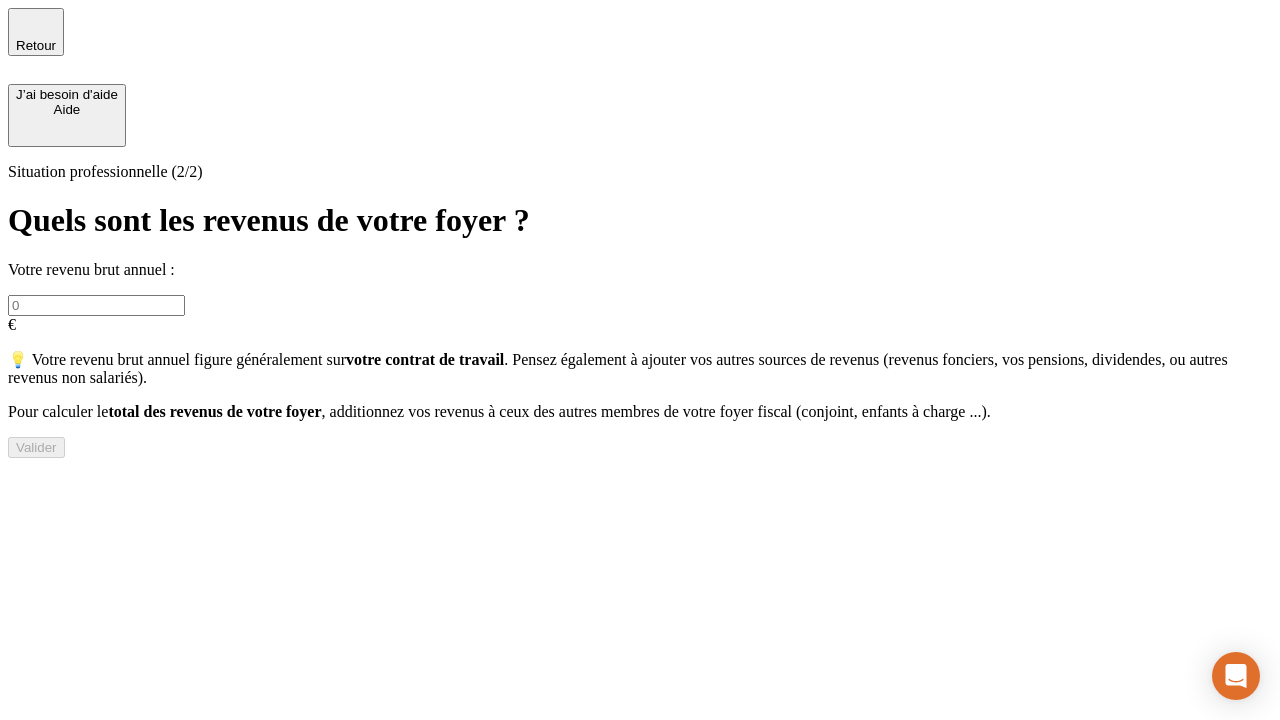 type on "30 000" 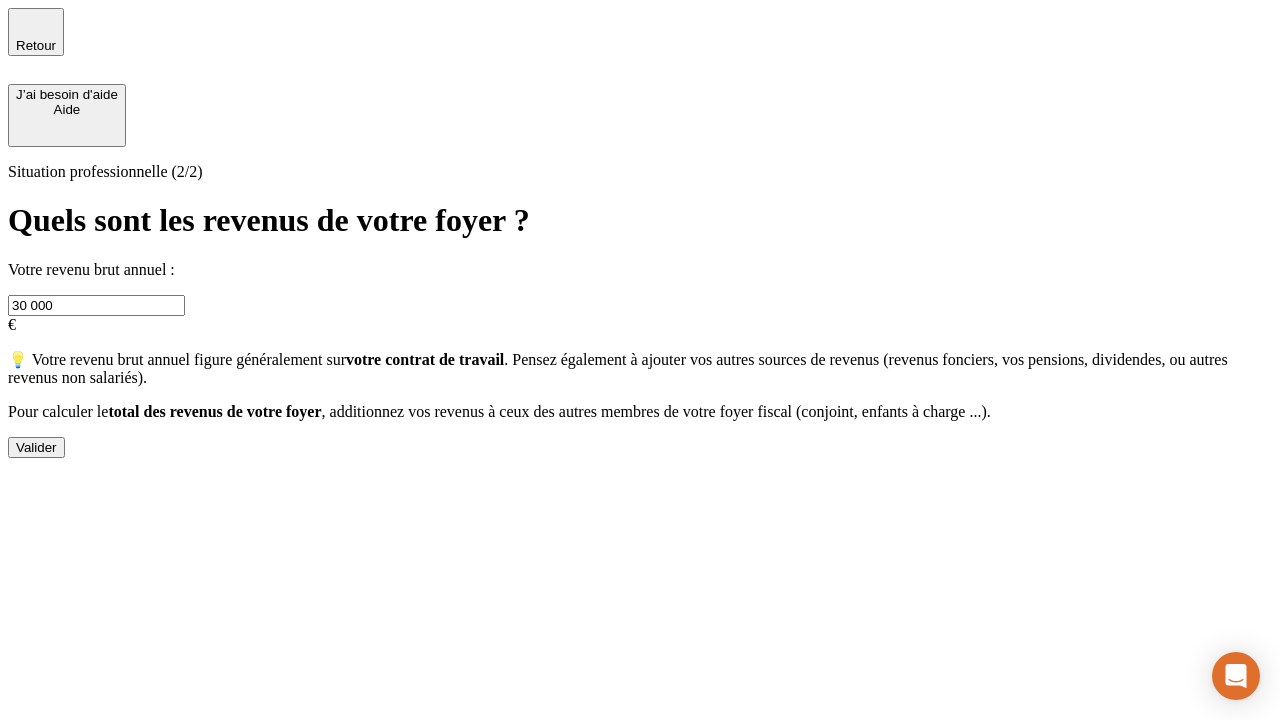 click on "Valider" at bounding box center [36, 447] 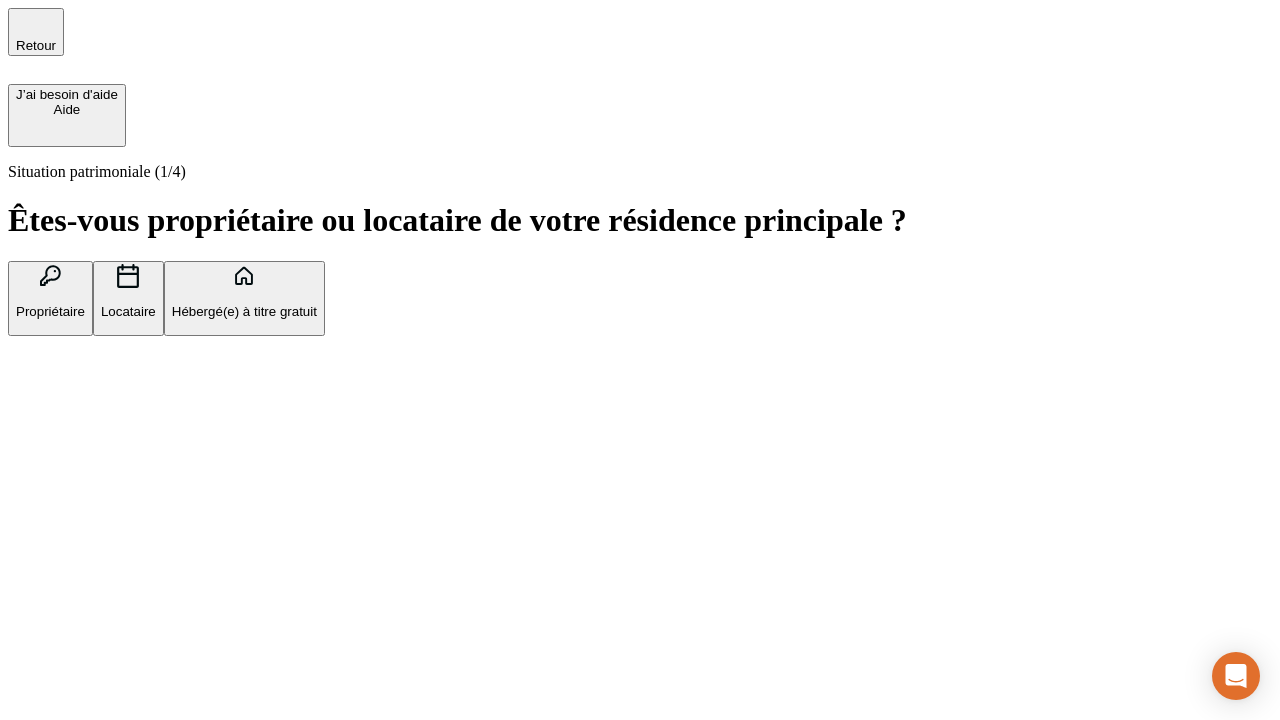 click on "Locataire" at bounding box center [128, 311] 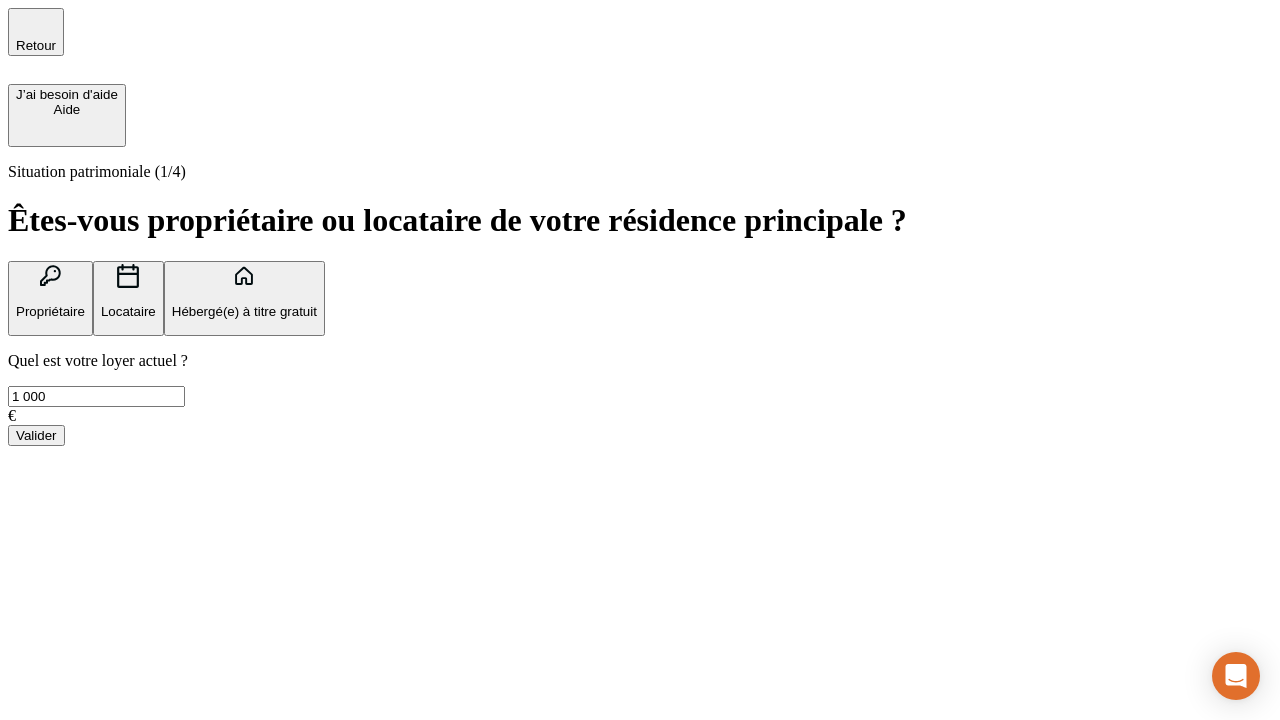 type on "1 000" 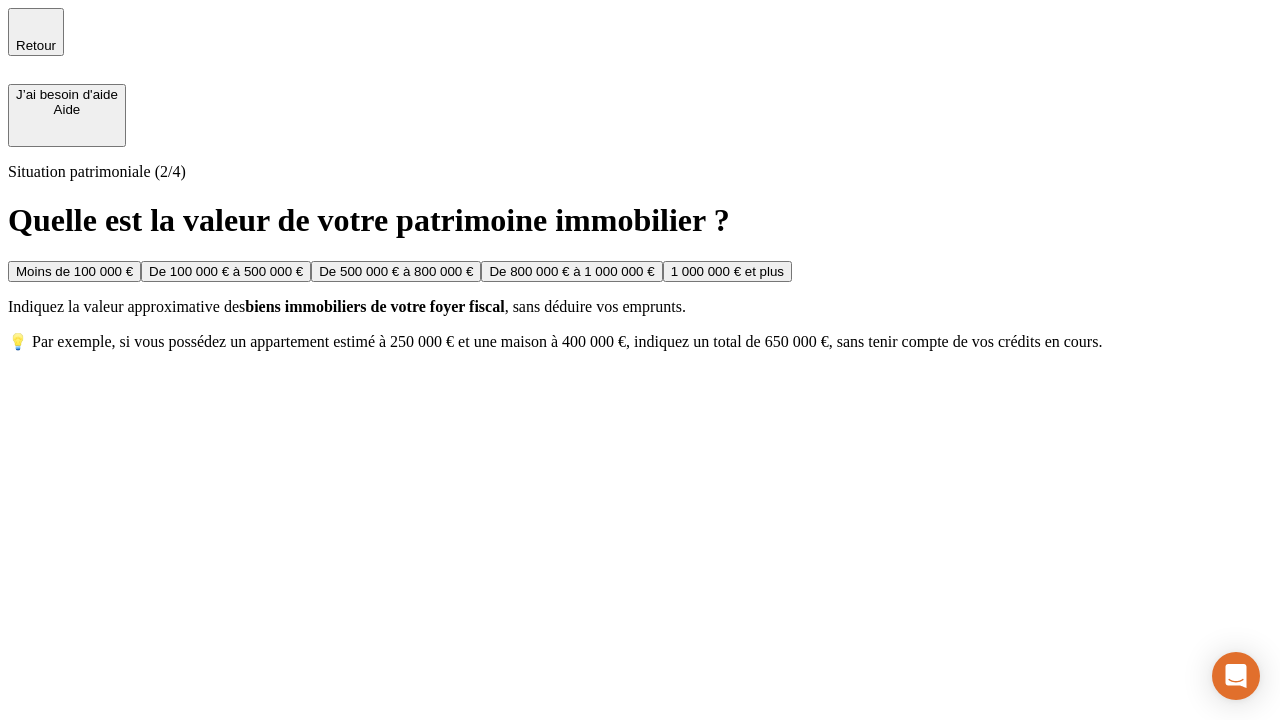 click on "Moins de 100 000 €" at bounding box center (74, 271) 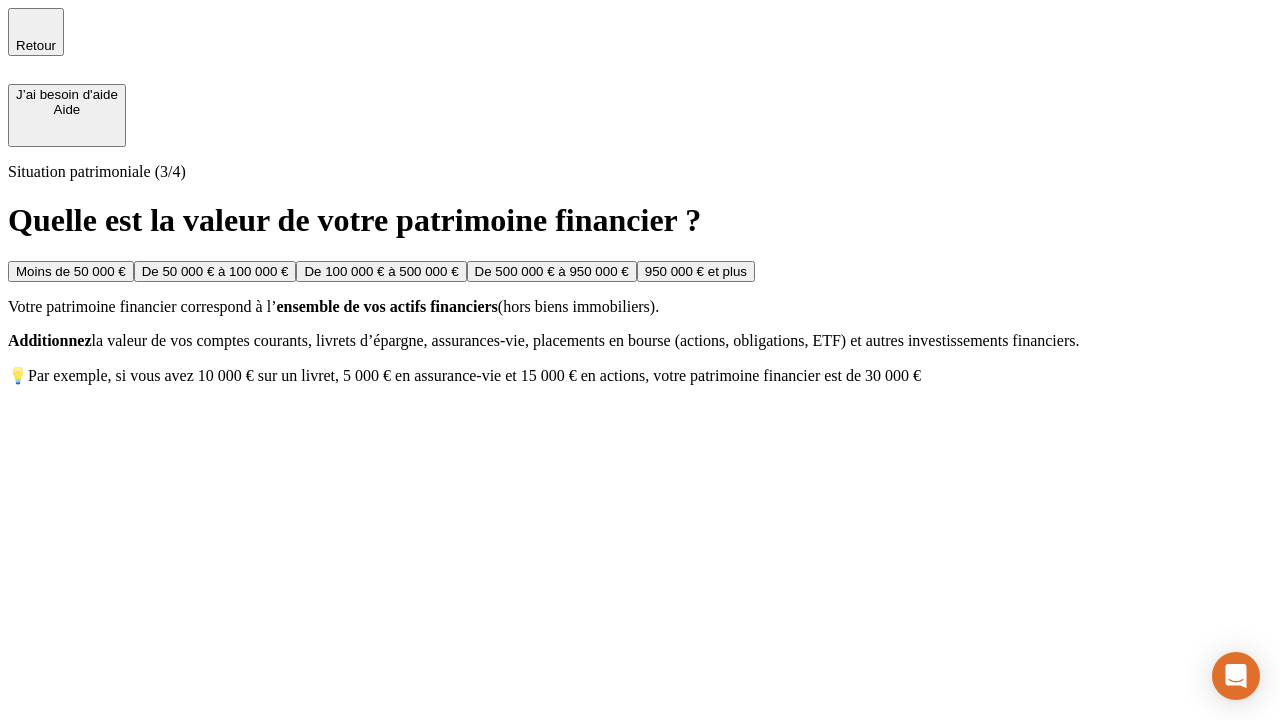 click on "Moins de 50 000 €" at bounding box center [71, 271] 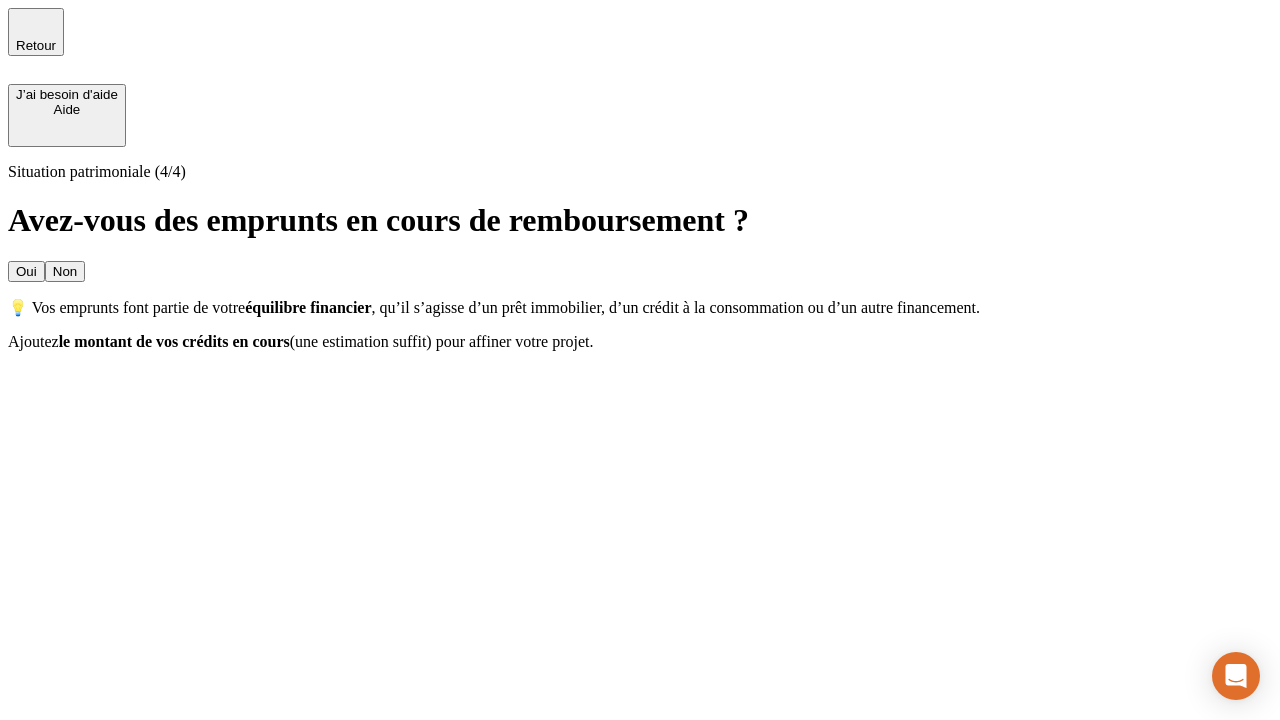 click on "Non" at bounding box center [65, 271] 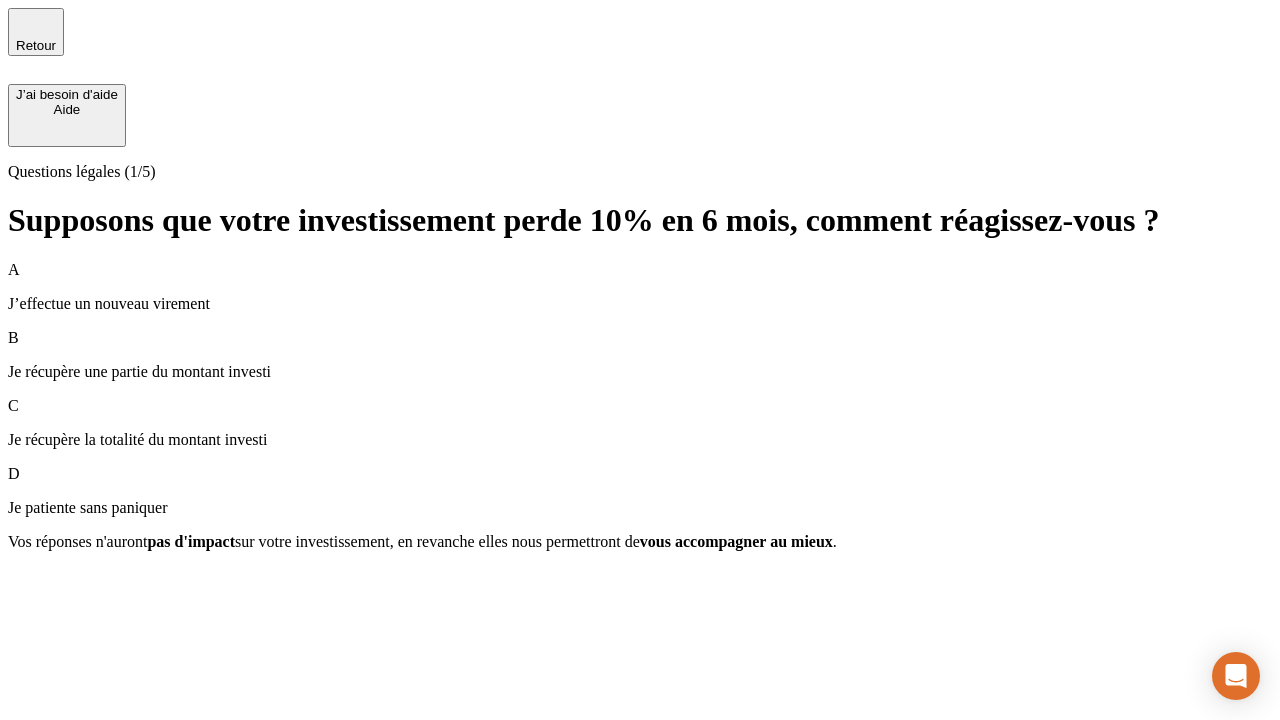 click on "Je récupère une partie du montant investi" at bounding box center (640, 372) 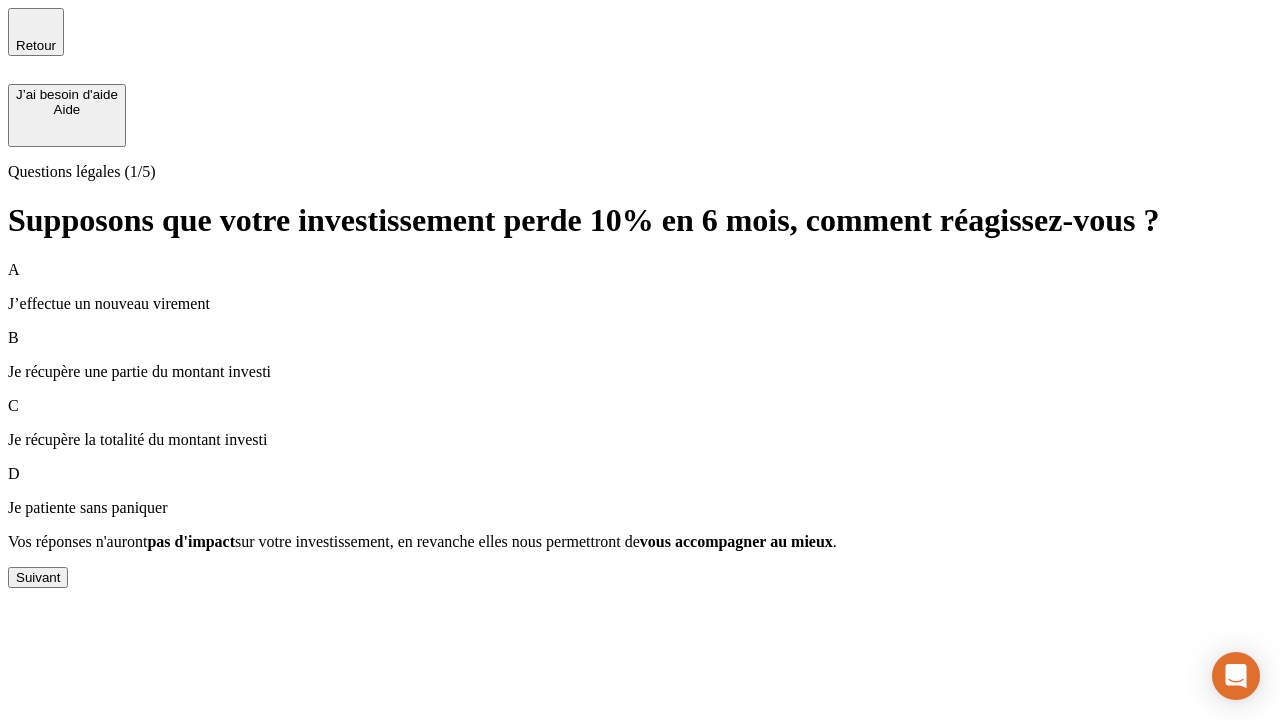 click on "Suivant" at bounding box center (38, 577) 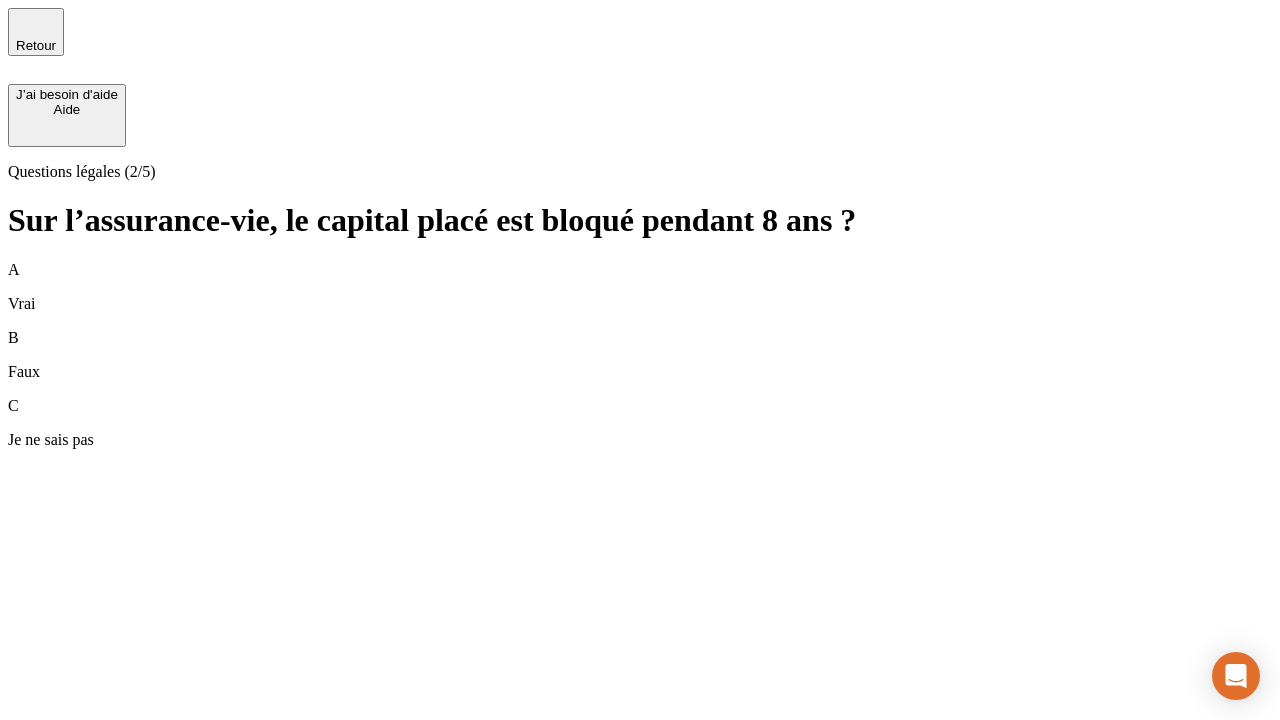 click on "B Faux" at bounding box center [640, 355] 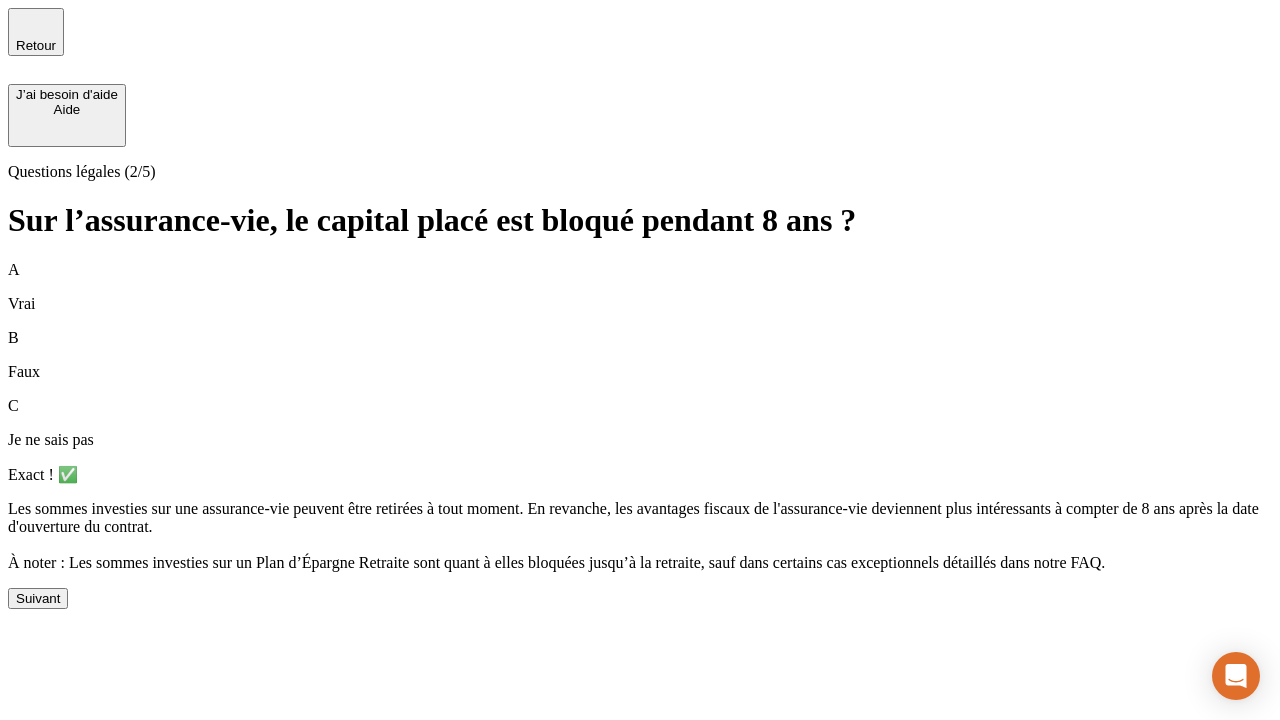 click on "Suivant" at bounding box center [38, 598] 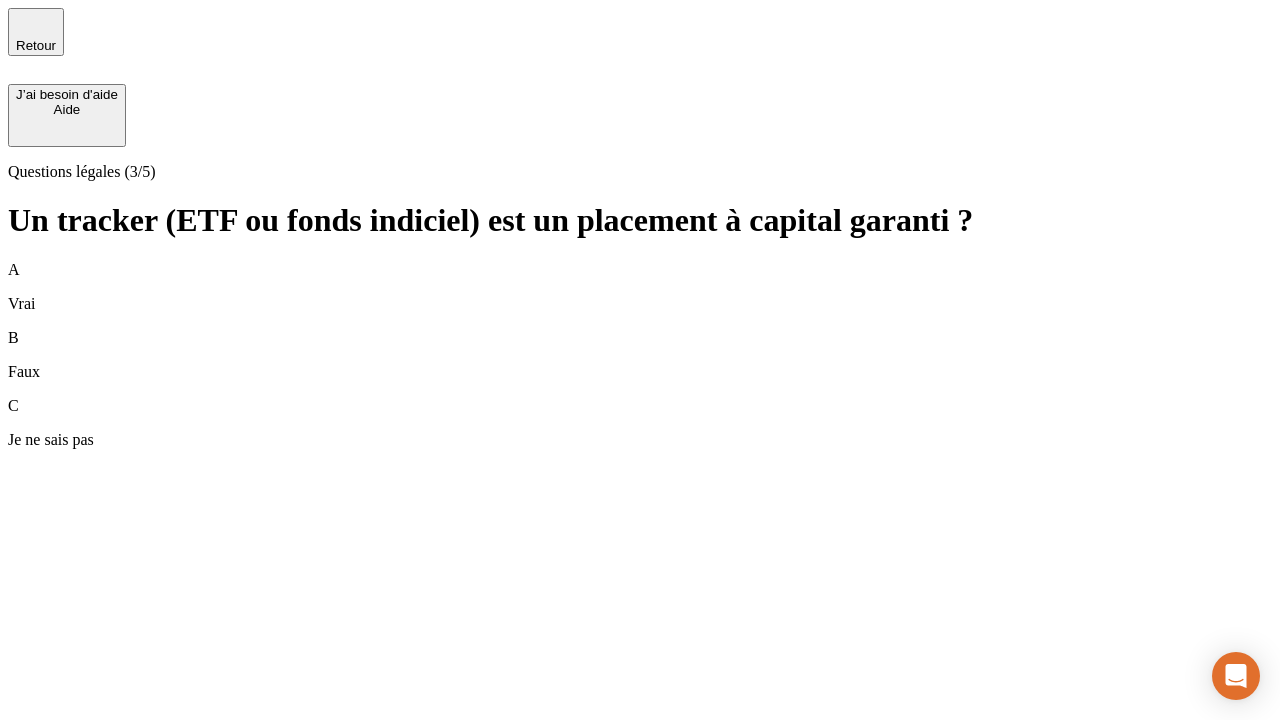 click on "B Faux" at bounding box center (640, 355) 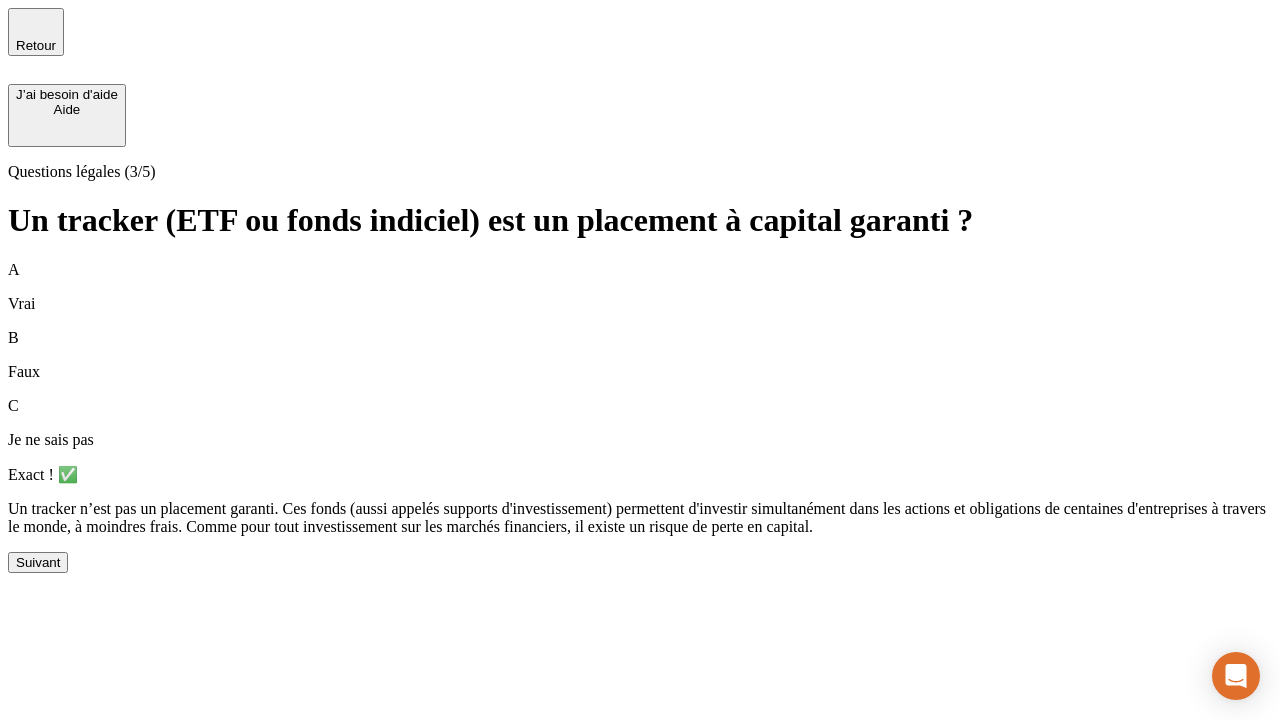 click on "Suivant" at bounding box center (38, 562) 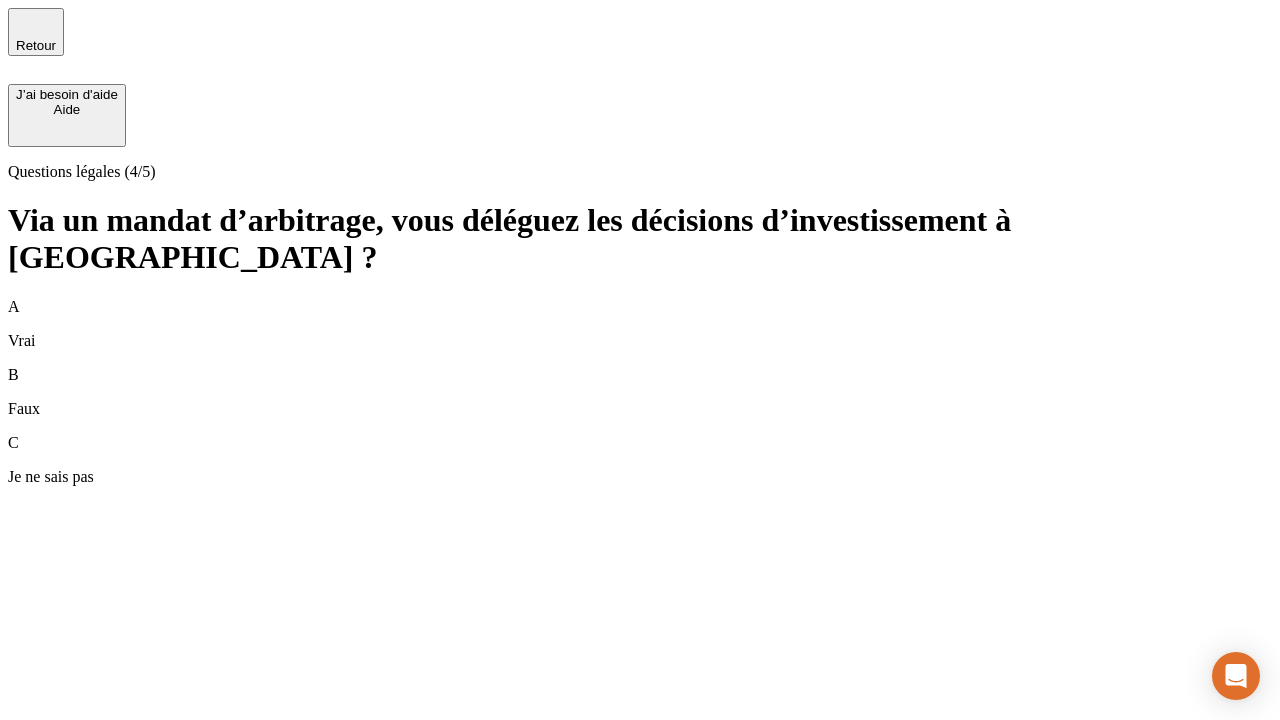 click on "A Vrai" at bounding box center (640, 324) 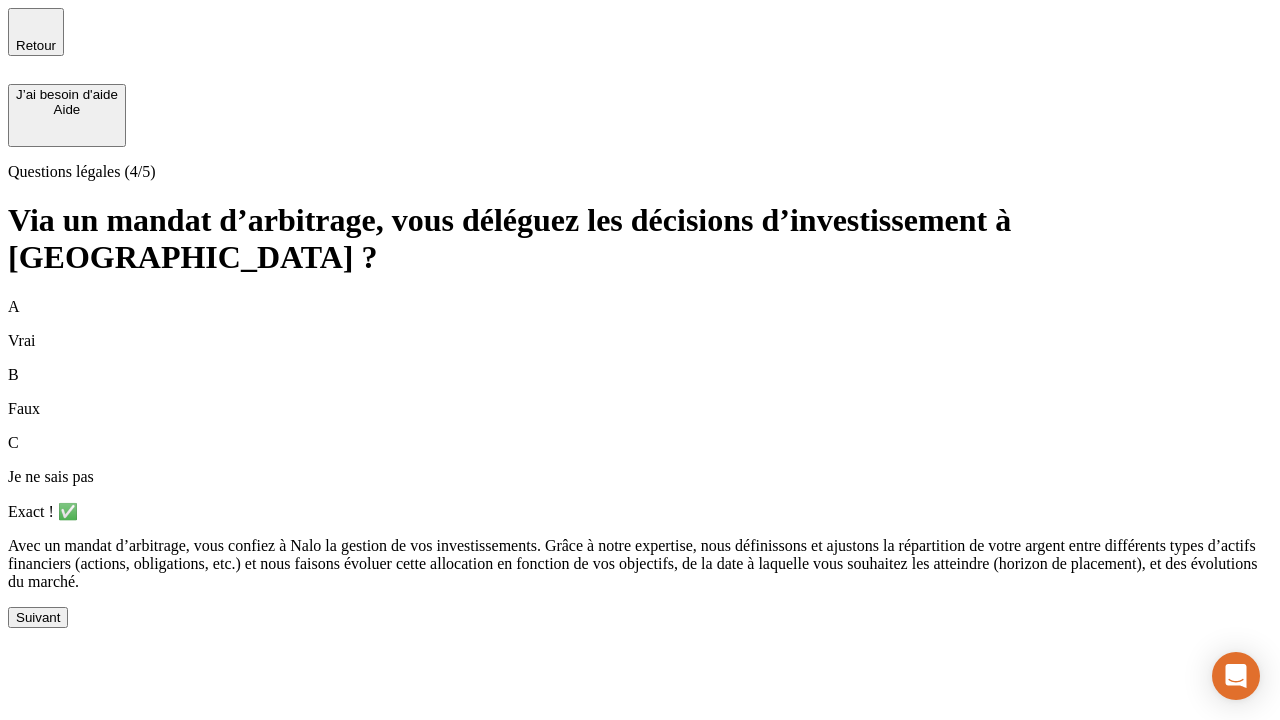 click on "Suivant" at bounding box center [38, 617] 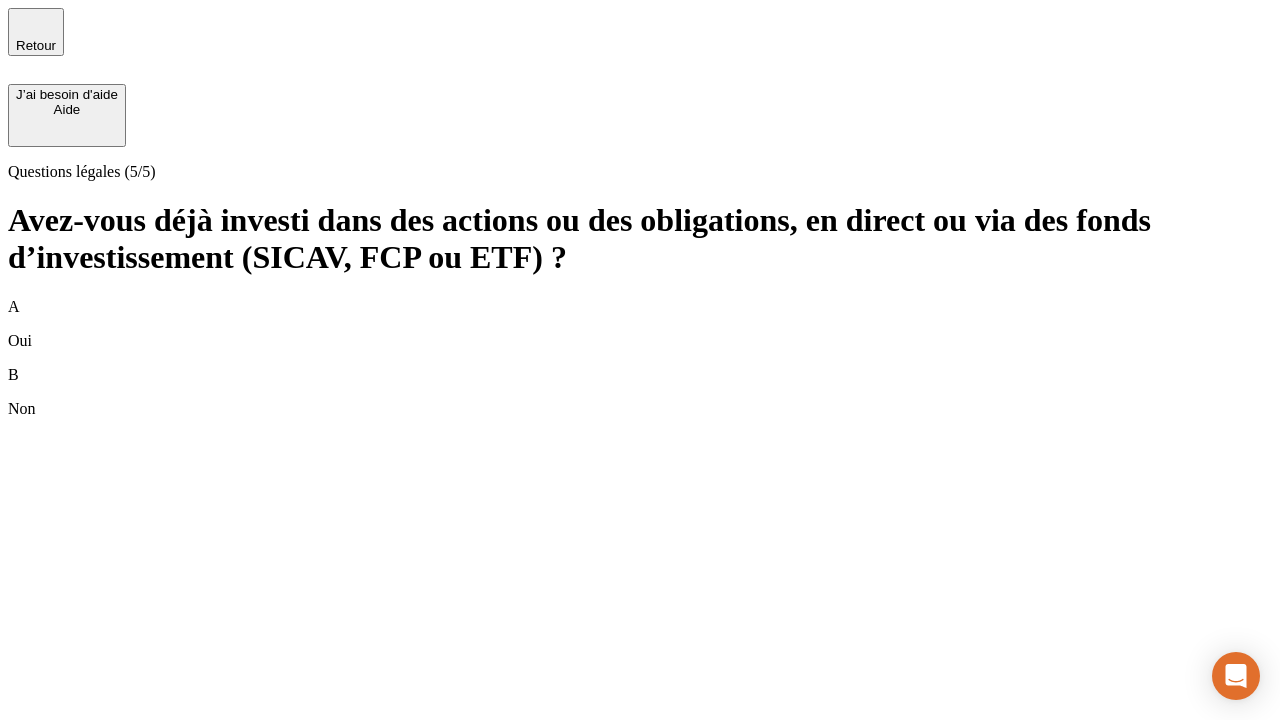 click on "A Oui" at bounding box center (640, 324) 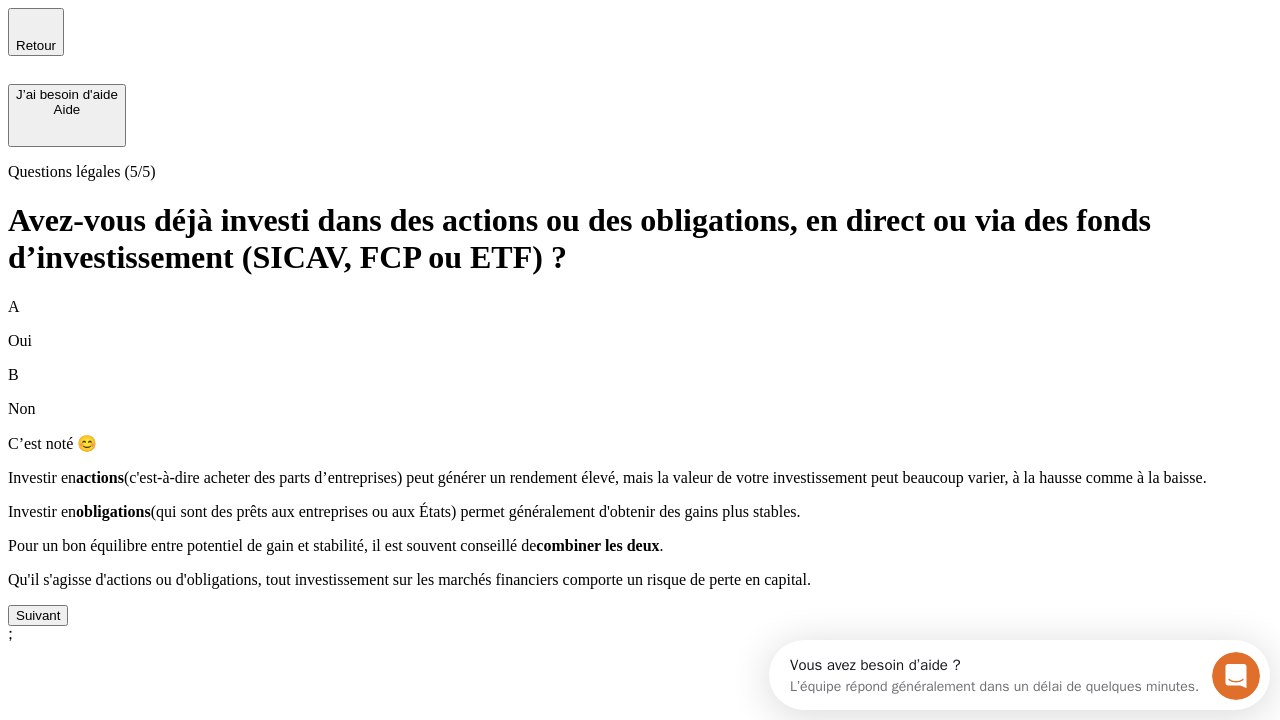 scroll, scrollTop: 0, scrollLeft: 0, axis: both 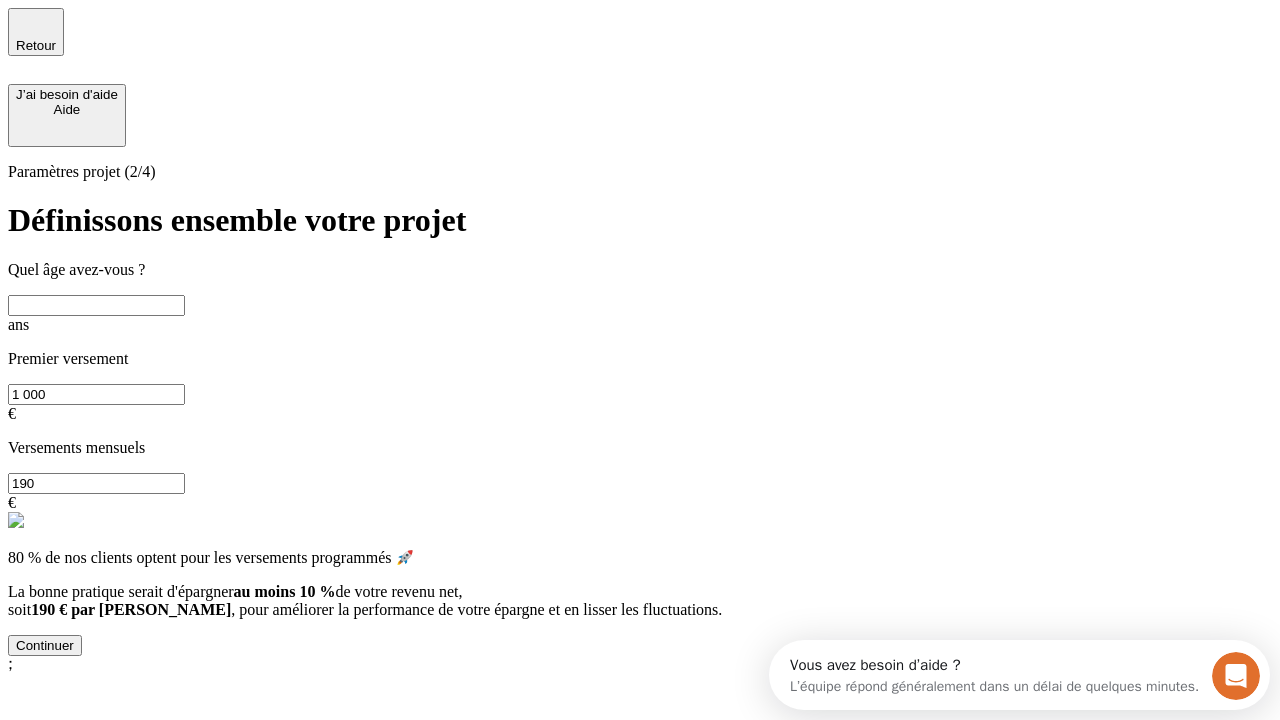click at bounding box center [96, 305] 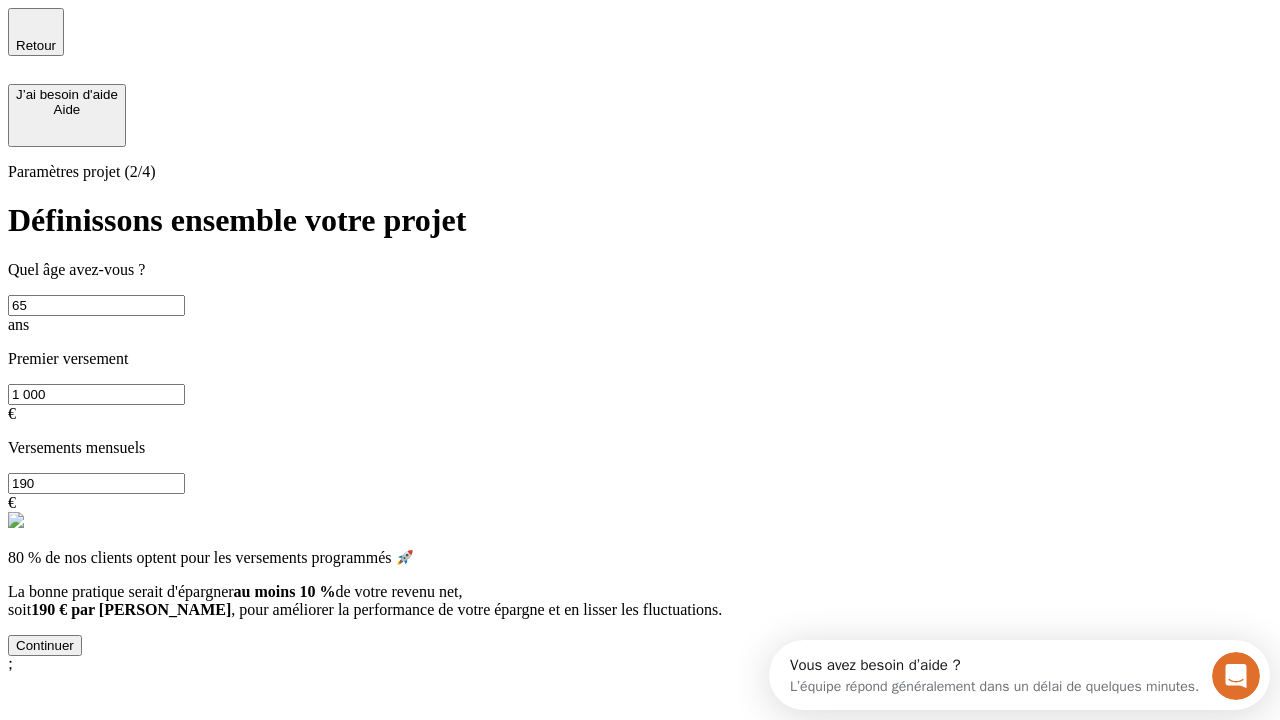 type on "65" 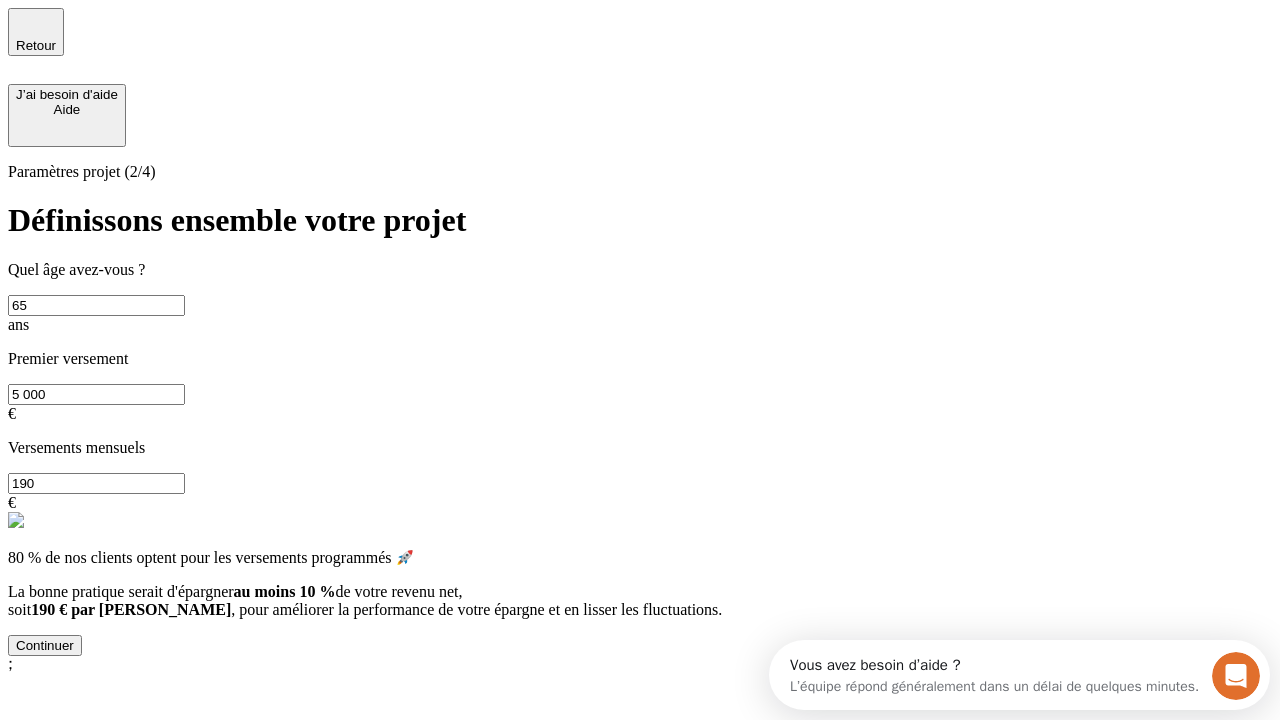 type on "5 000" 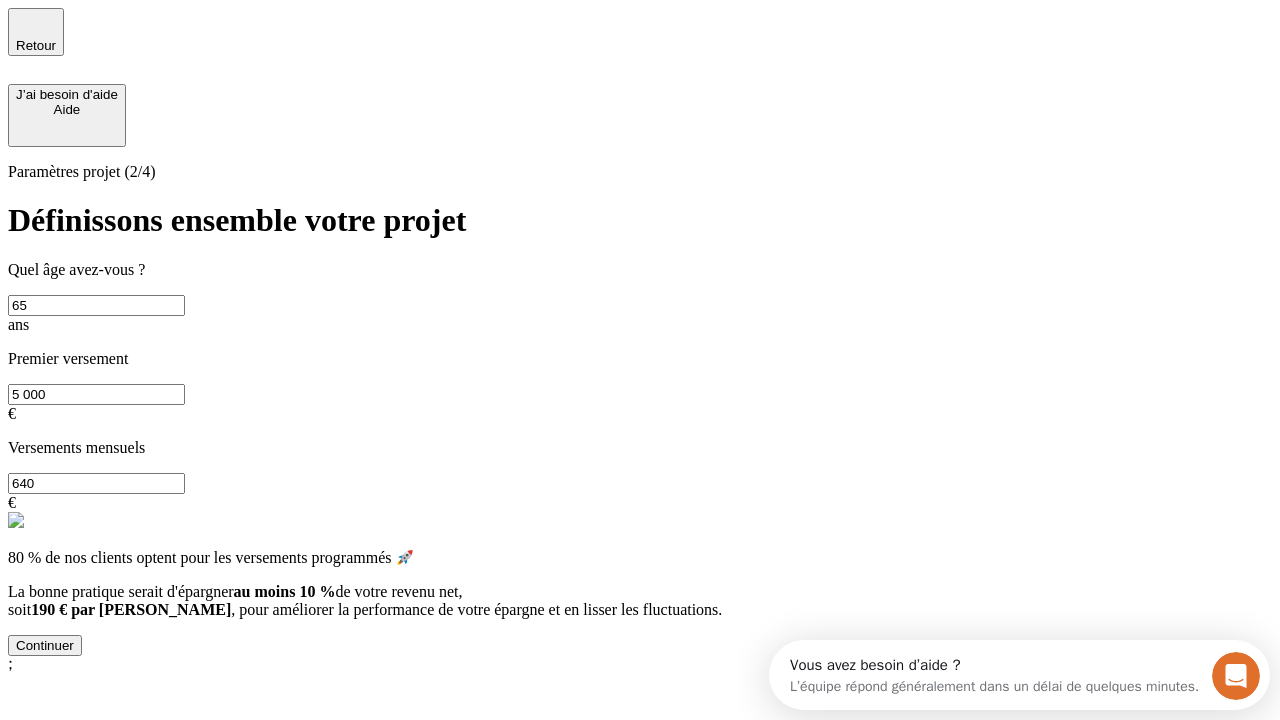 type on "640" 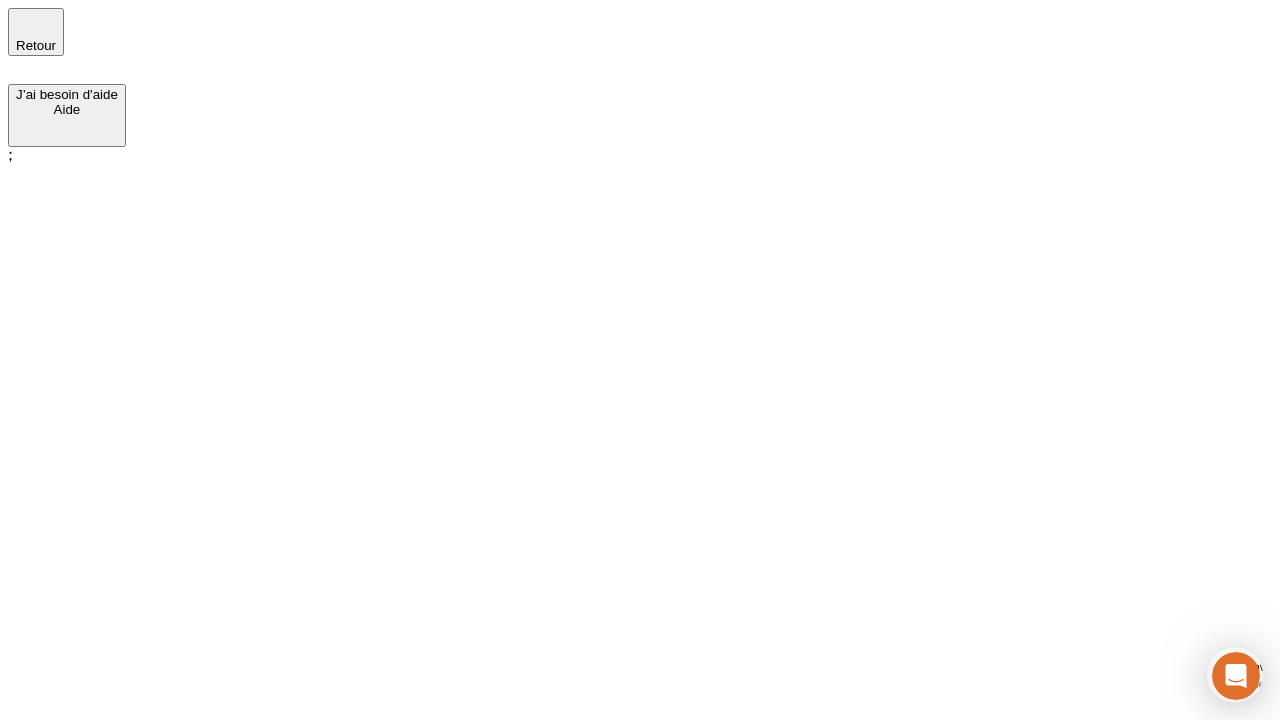scroll, scrollTop: 0, scrollLeft: 0, axis: both 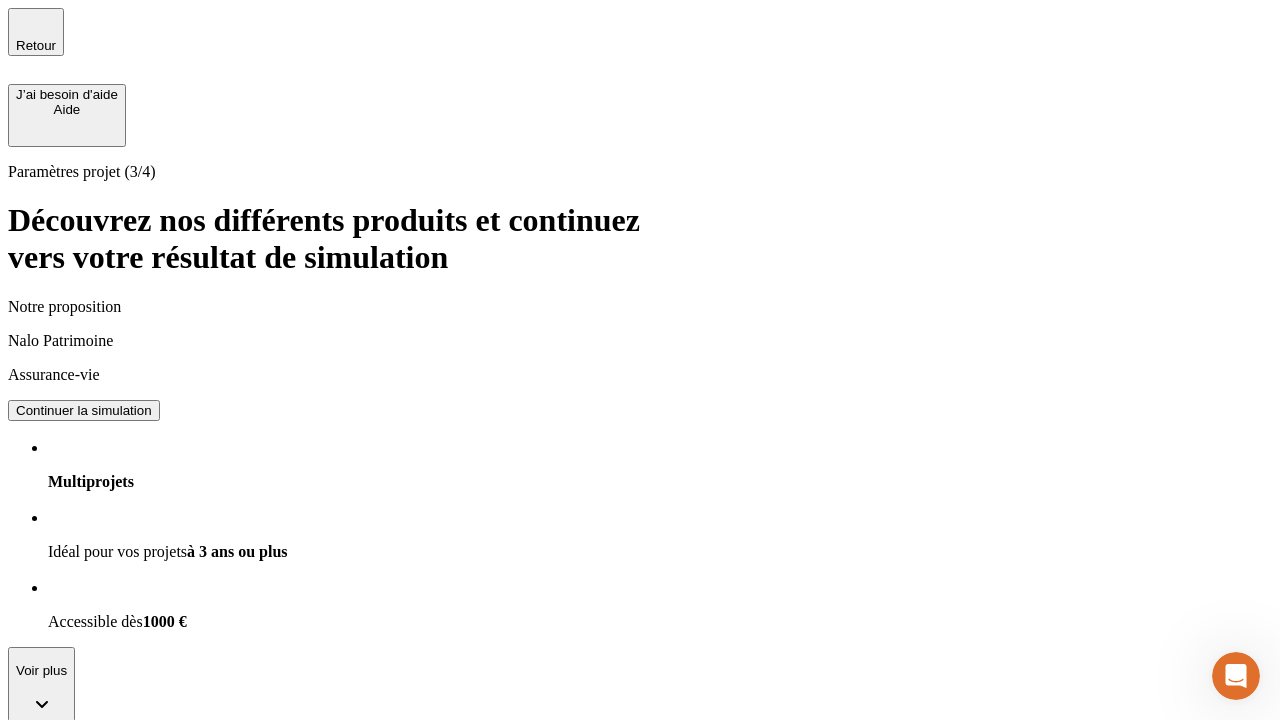 click on "Continuer la simulation" at bounding box center [84, 410] 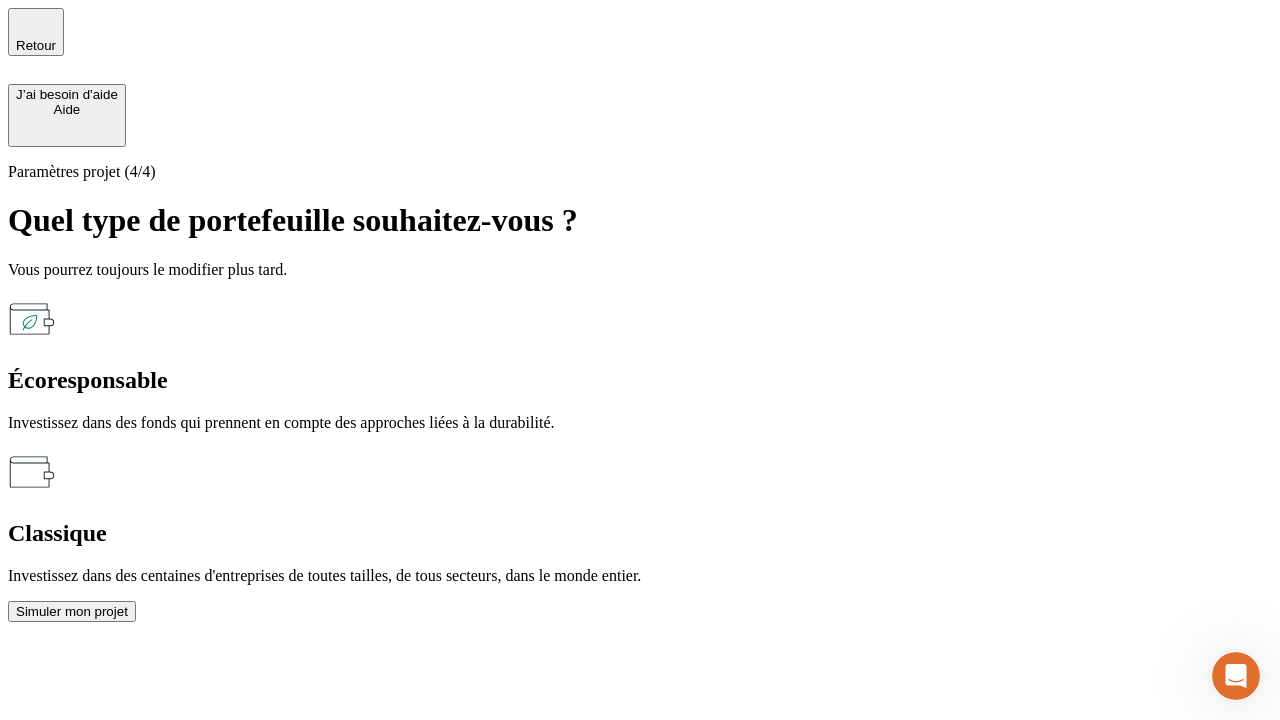 click on "Écoresponsable" at bounding box center [640, 380] 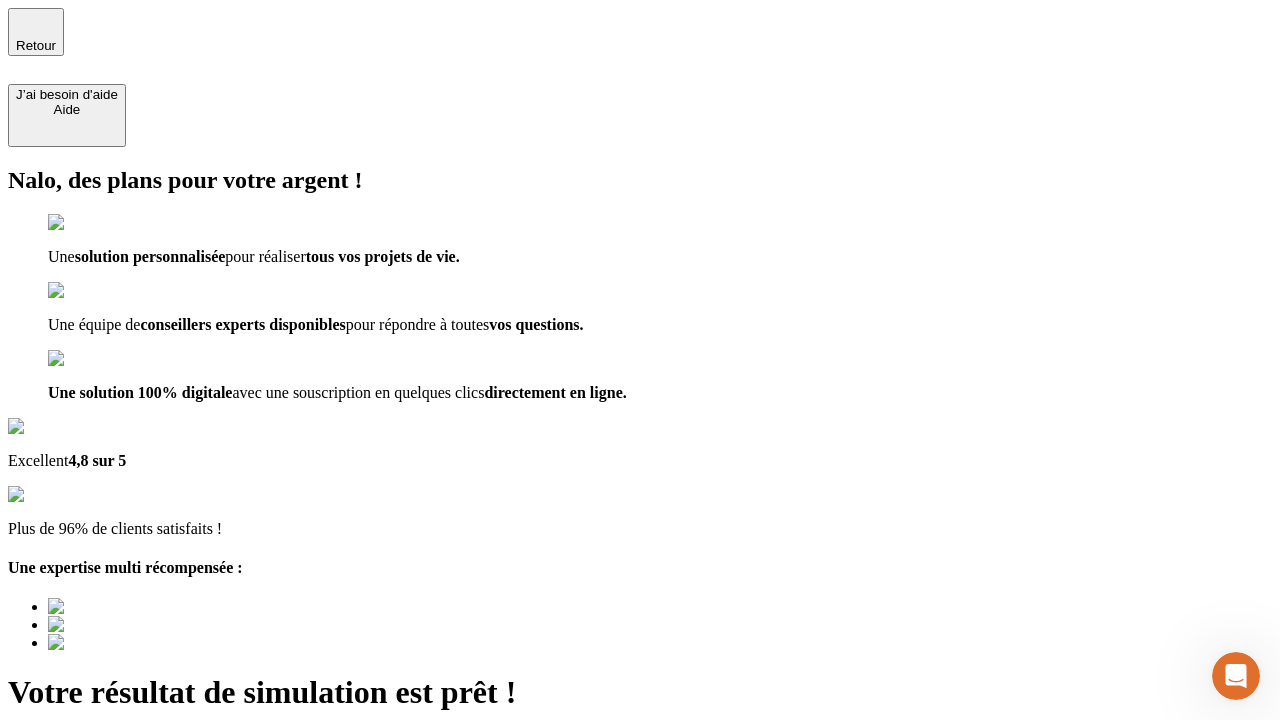 click on "Découvrir ma simulation" at bounding box center (87, 797) 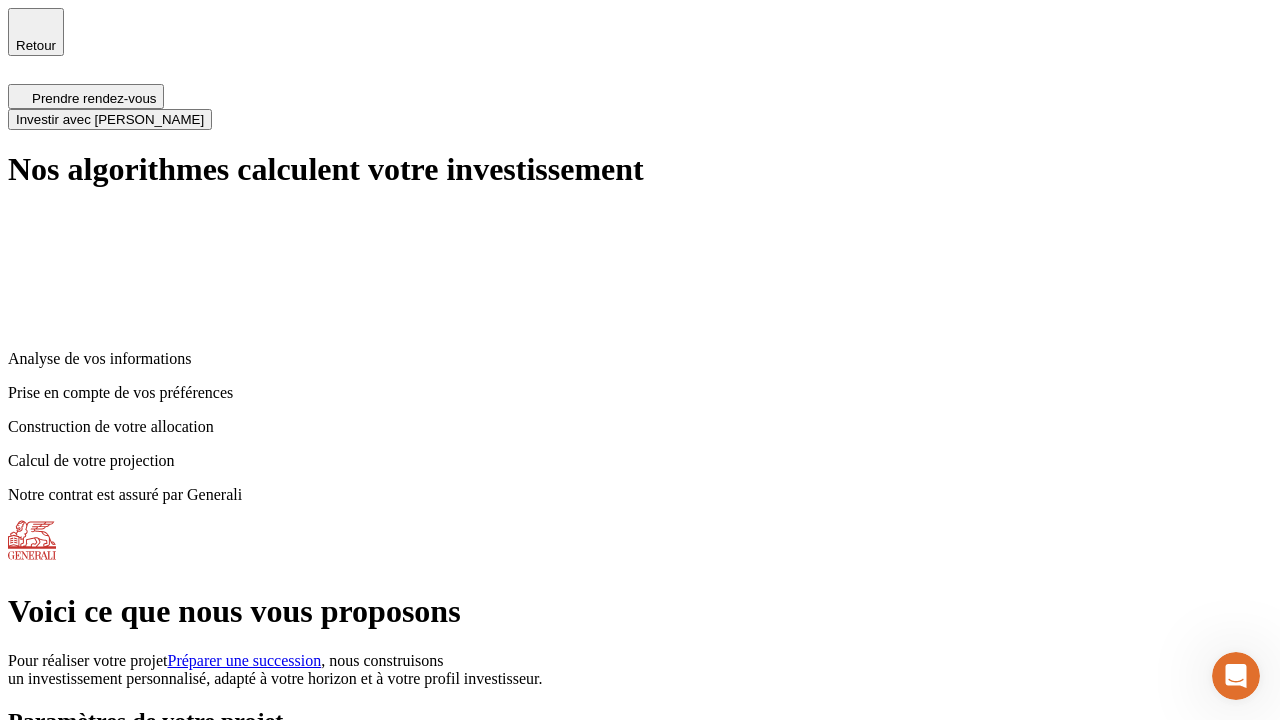 click on "Investir avec [PERSON_NAME]" at bounding box center [110, 119] 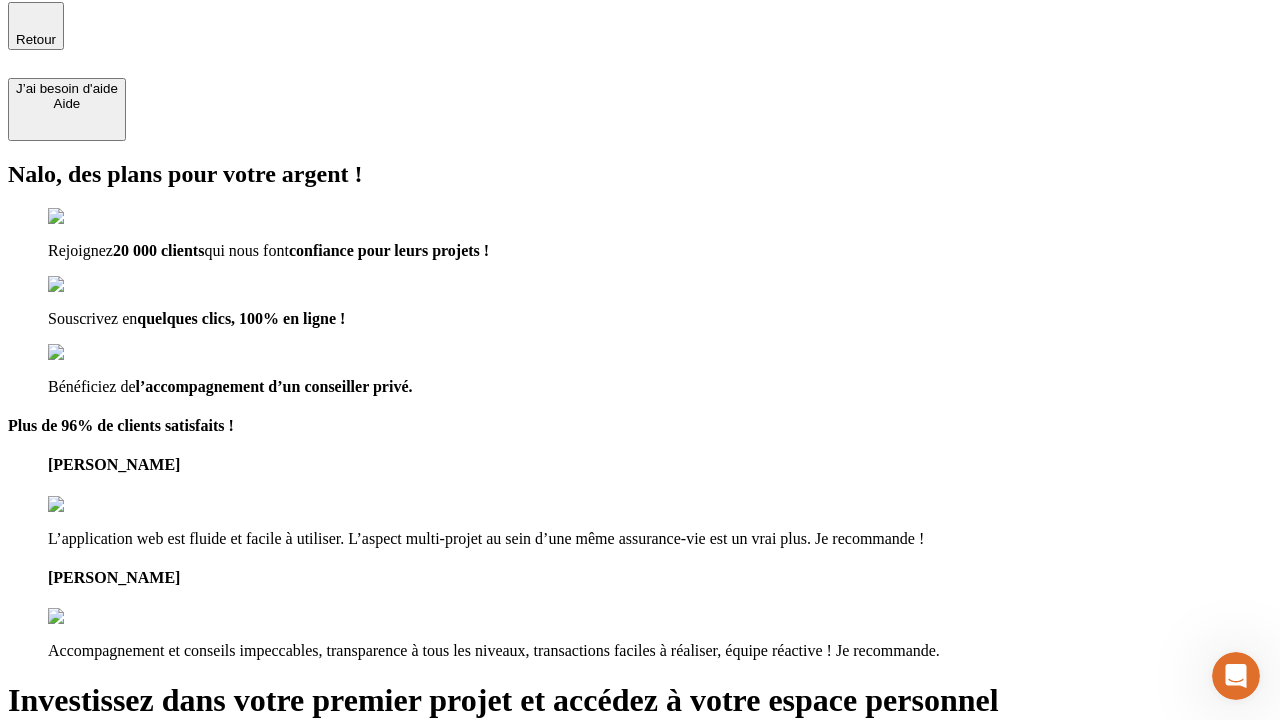 type on "[EMAIL_ADDRESS][DOMAIN_NAME]" 